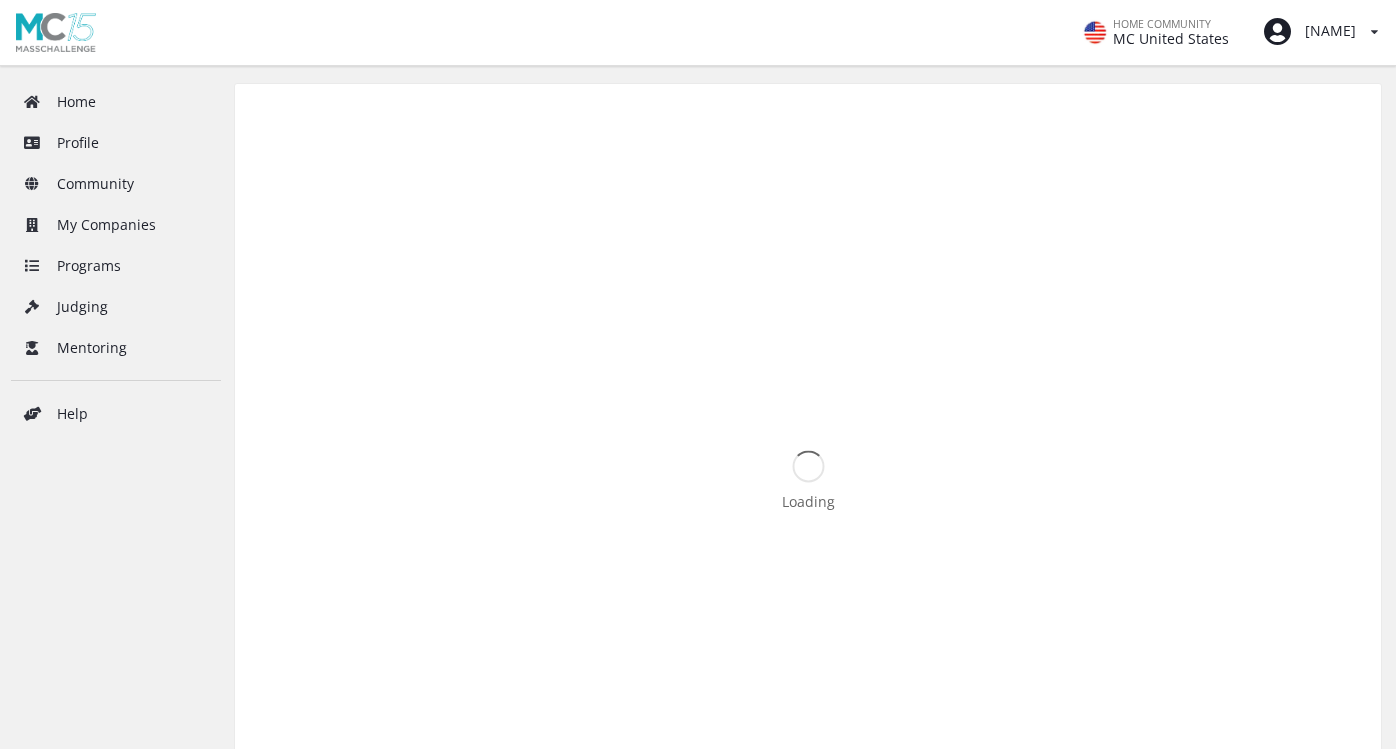 scroll, scrollTop: 0, scrollLeft: 0, axis: both 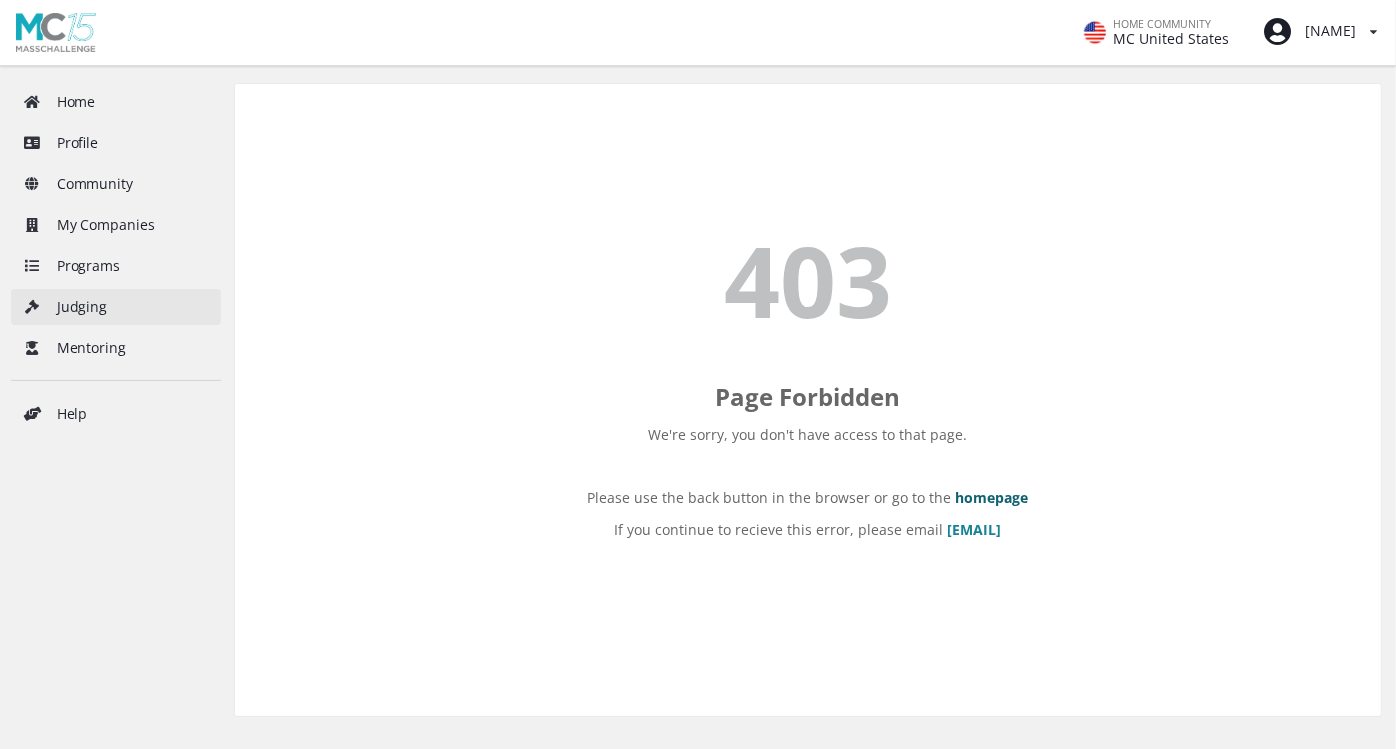 click on "Judging" at bounding box center [116, 307] 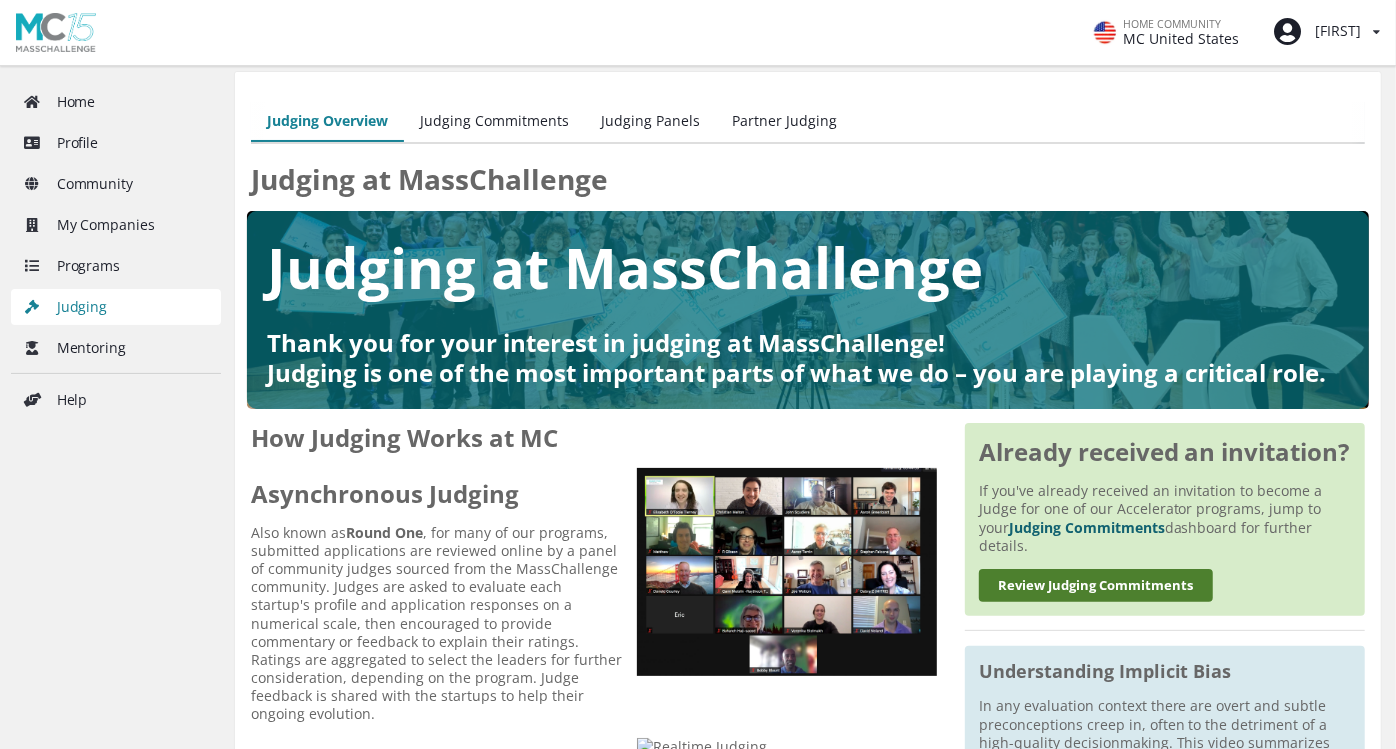 scroll, scrollTop: 0, scrollLeft: 0, axis: both 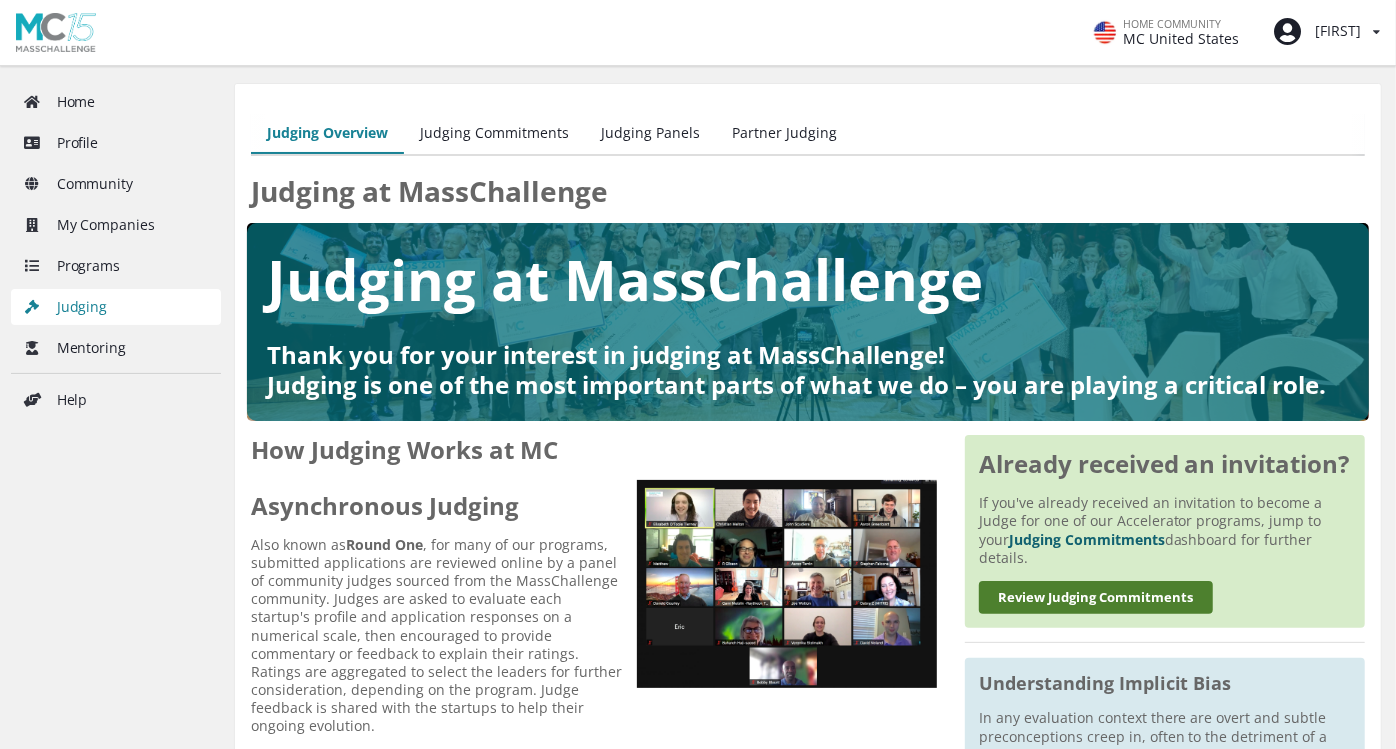click on "Judging Commitments" at bounding box center (494, 134) 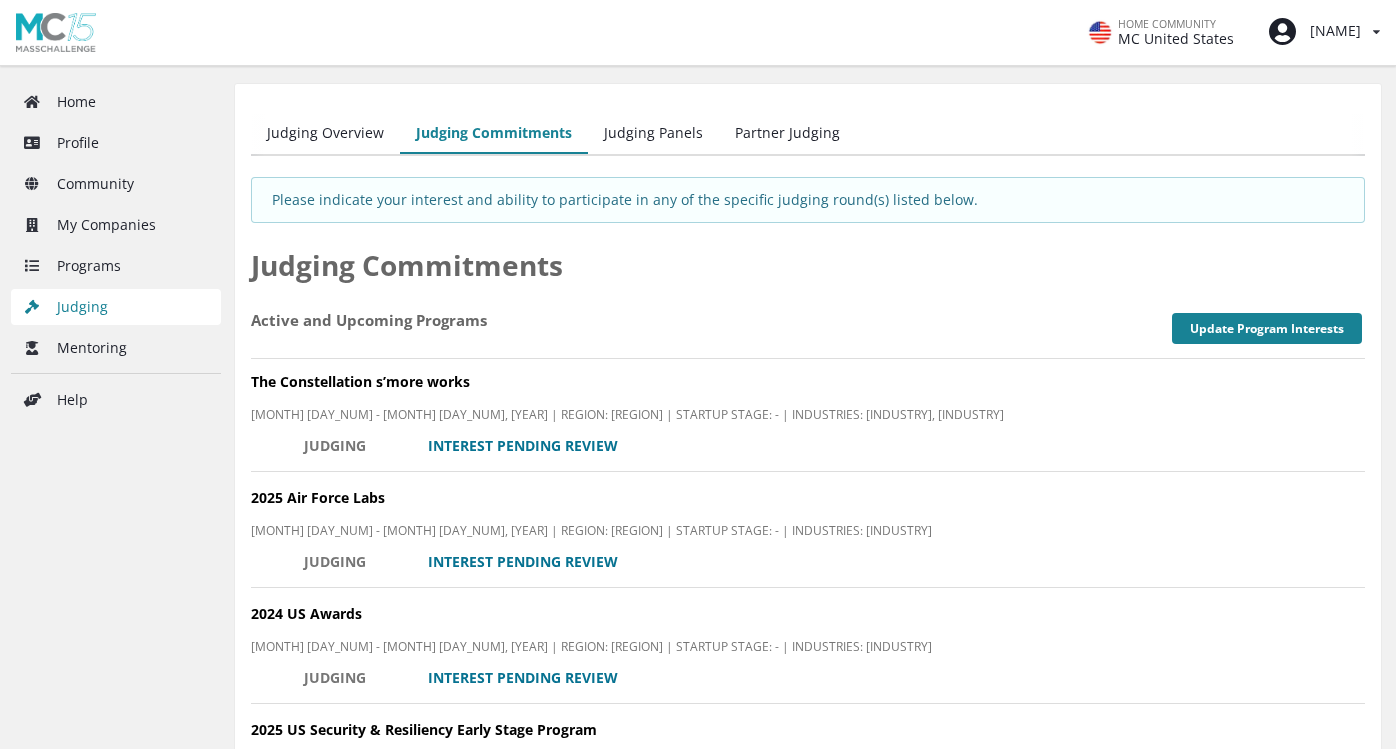 scroll, scrollTop: 0, scrollLeft: 0, axis: both 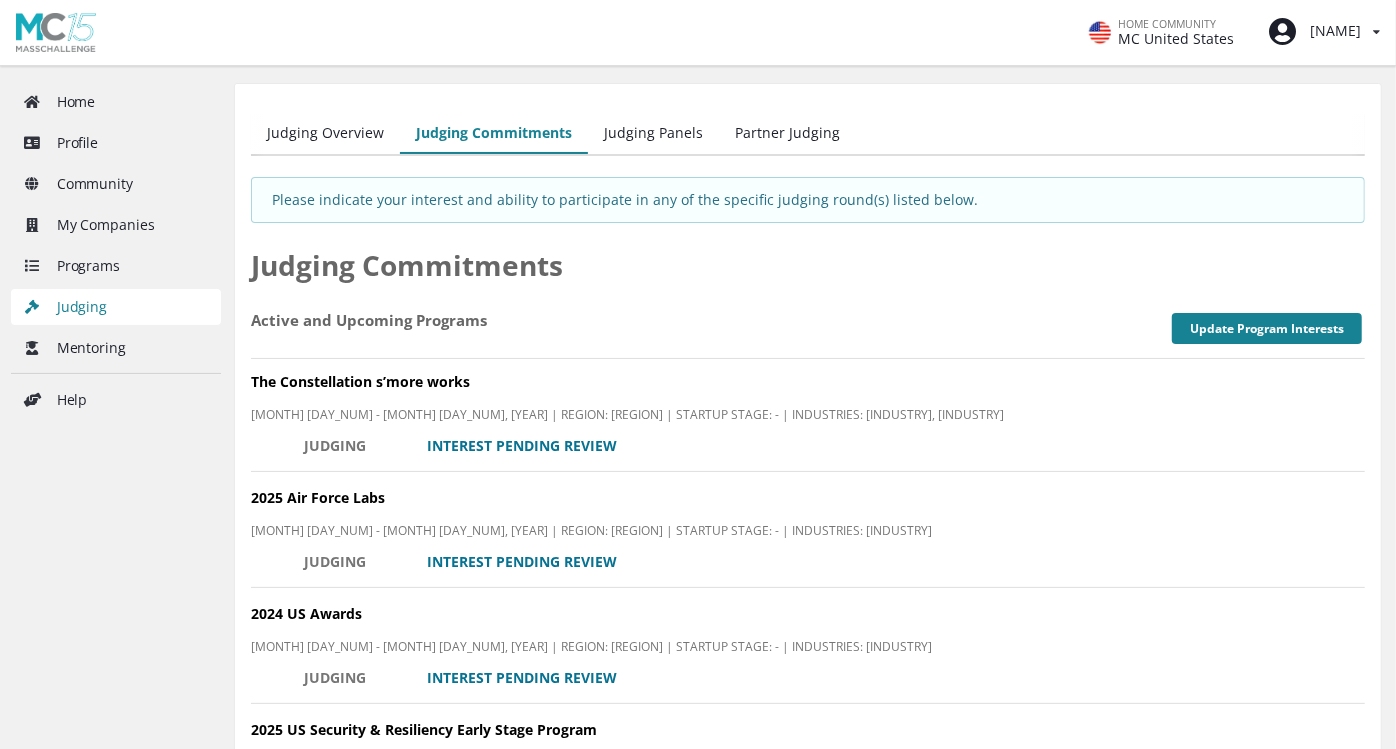 click on "Judging Panels" at bounding box center (653, 134) 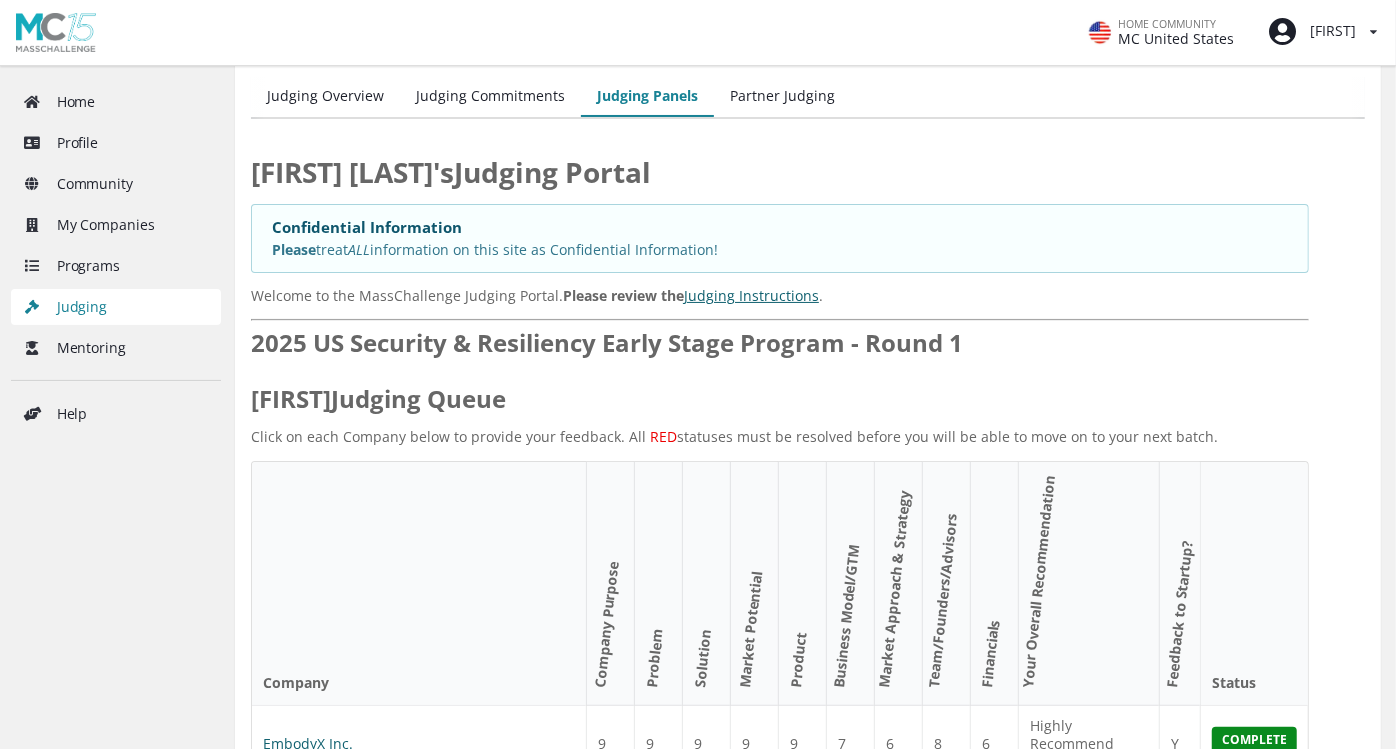 scroll, scrollTop: 0, scrollLeft: 0, axis: both 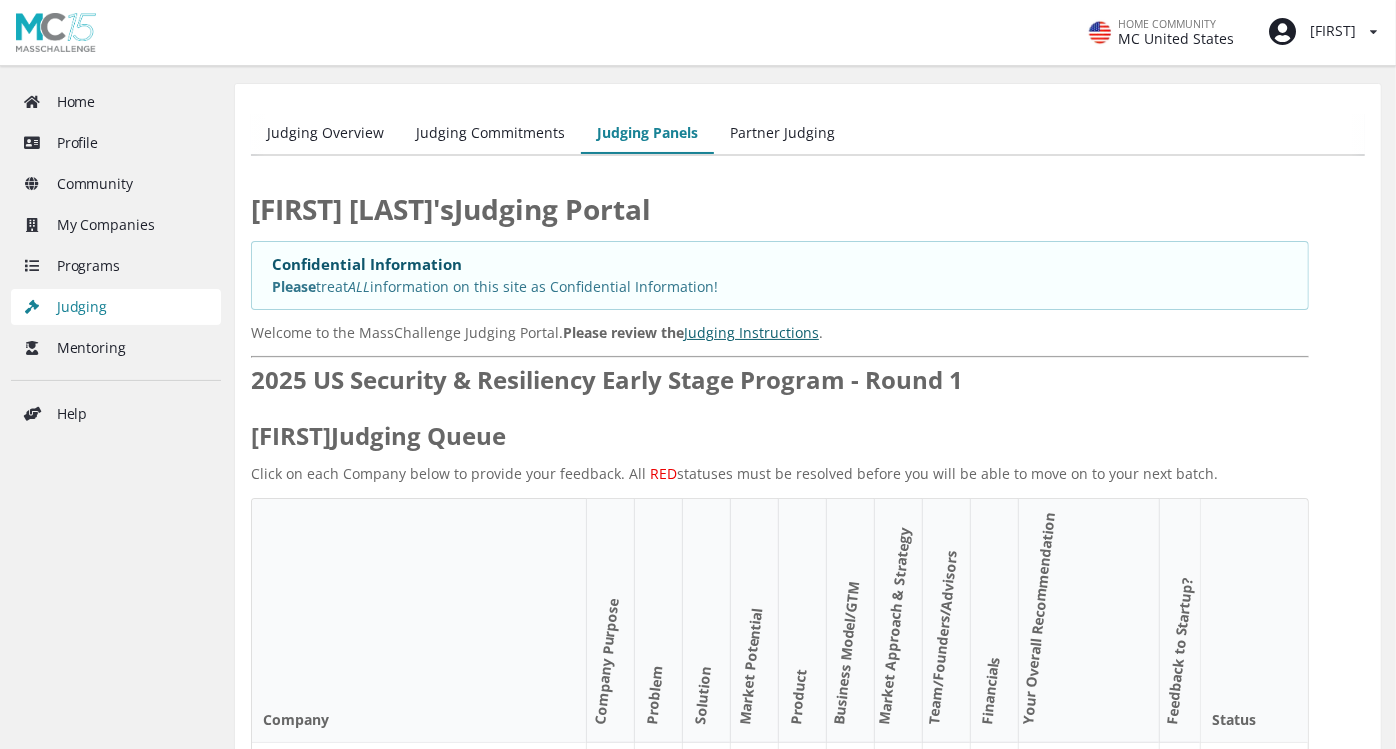 click on "Partner Judging" at bounding box center (782, 134) 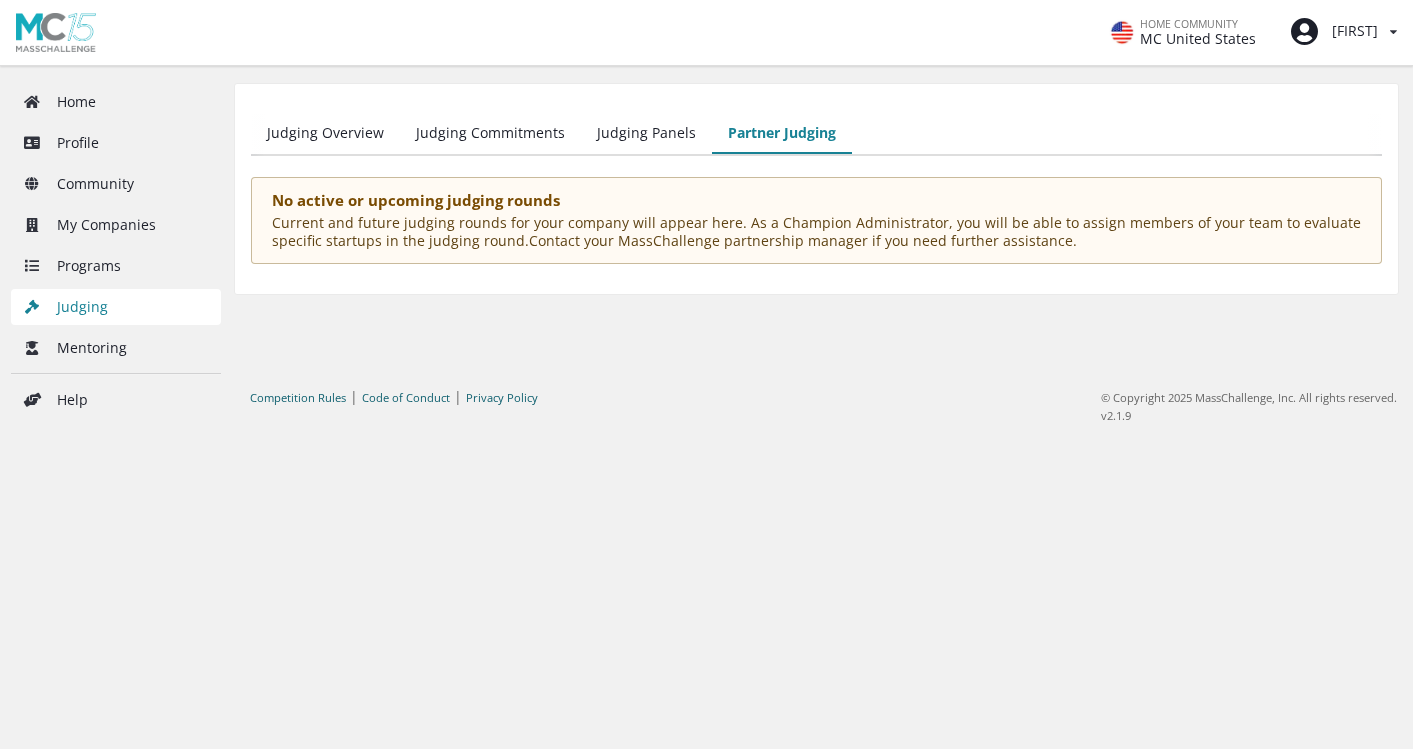 scroll, scrollTop: 0, scrollLeft: 0, axis: both 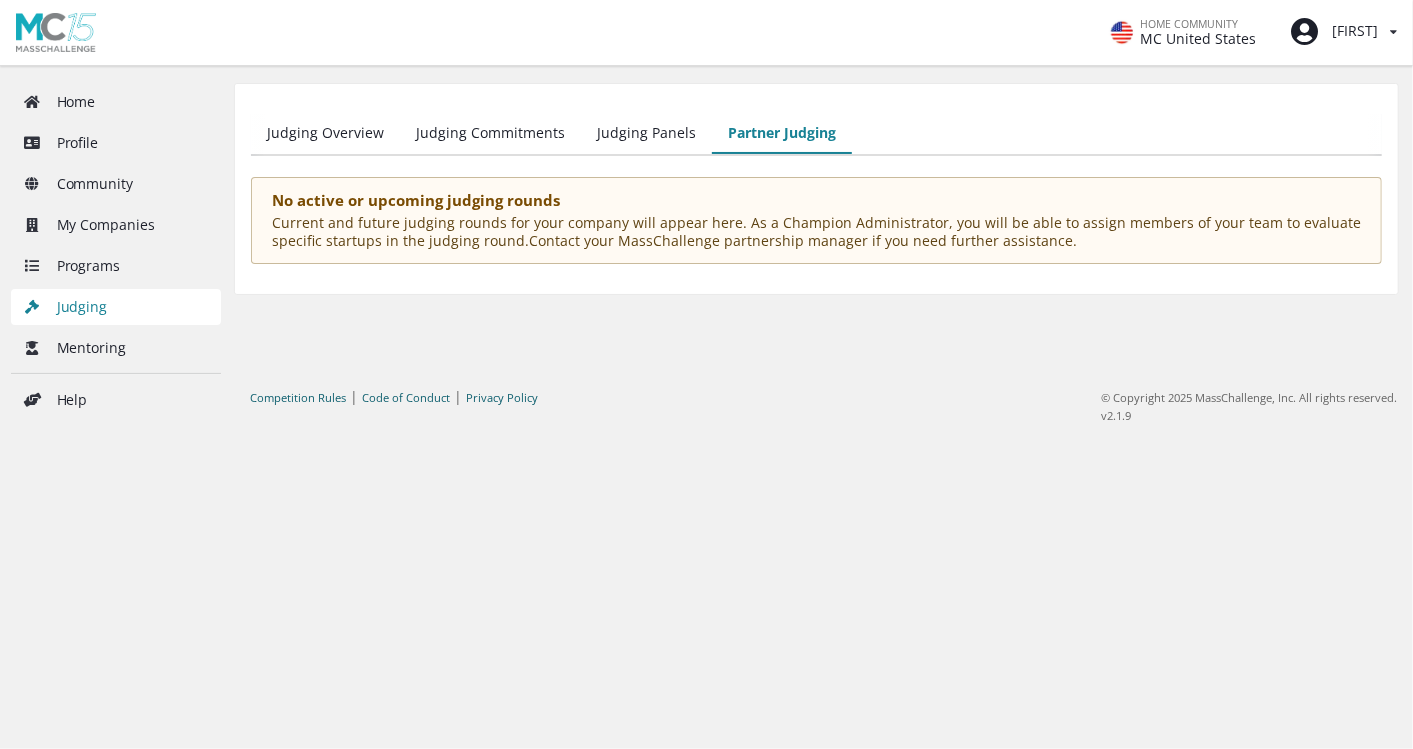 click on "Judging Commitments" at bounding box center (490, 134) 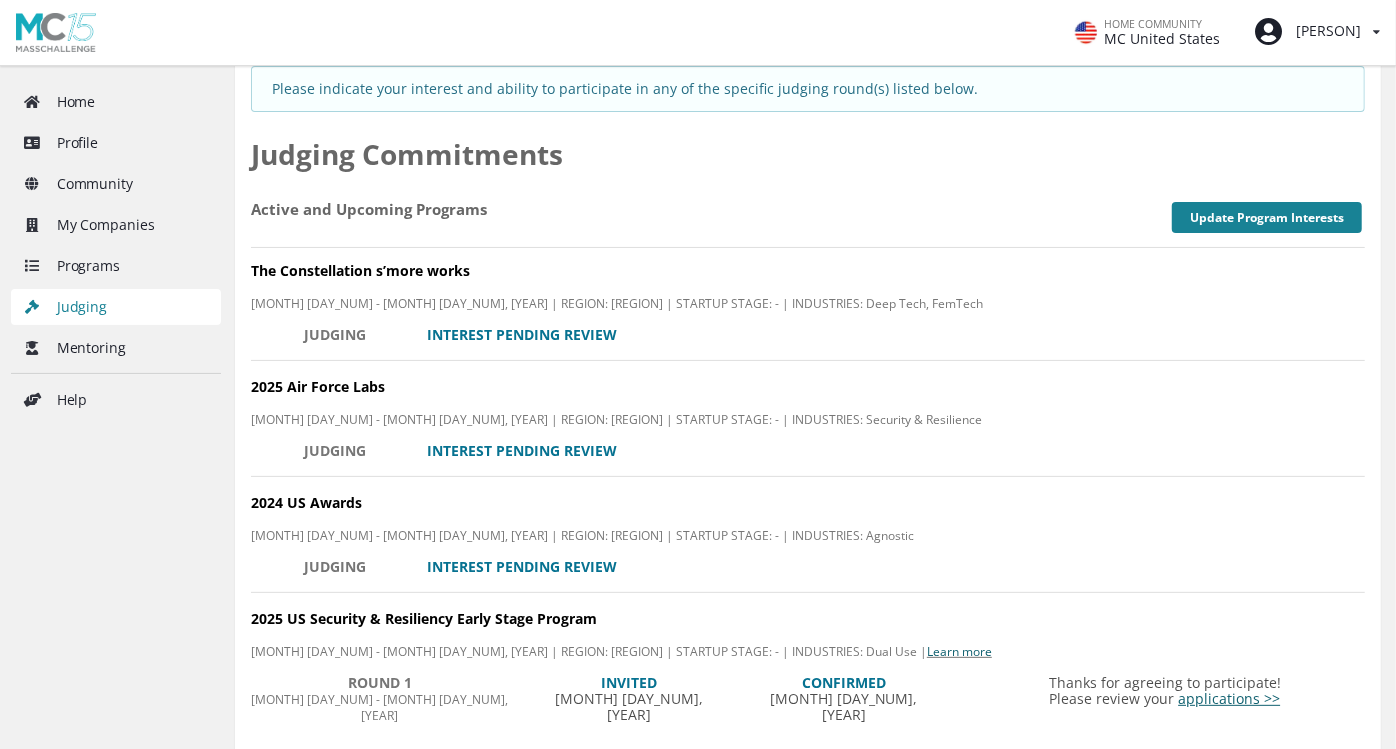 scroll, scrollTop: 222, scrollLeft: 0, axis: vertical 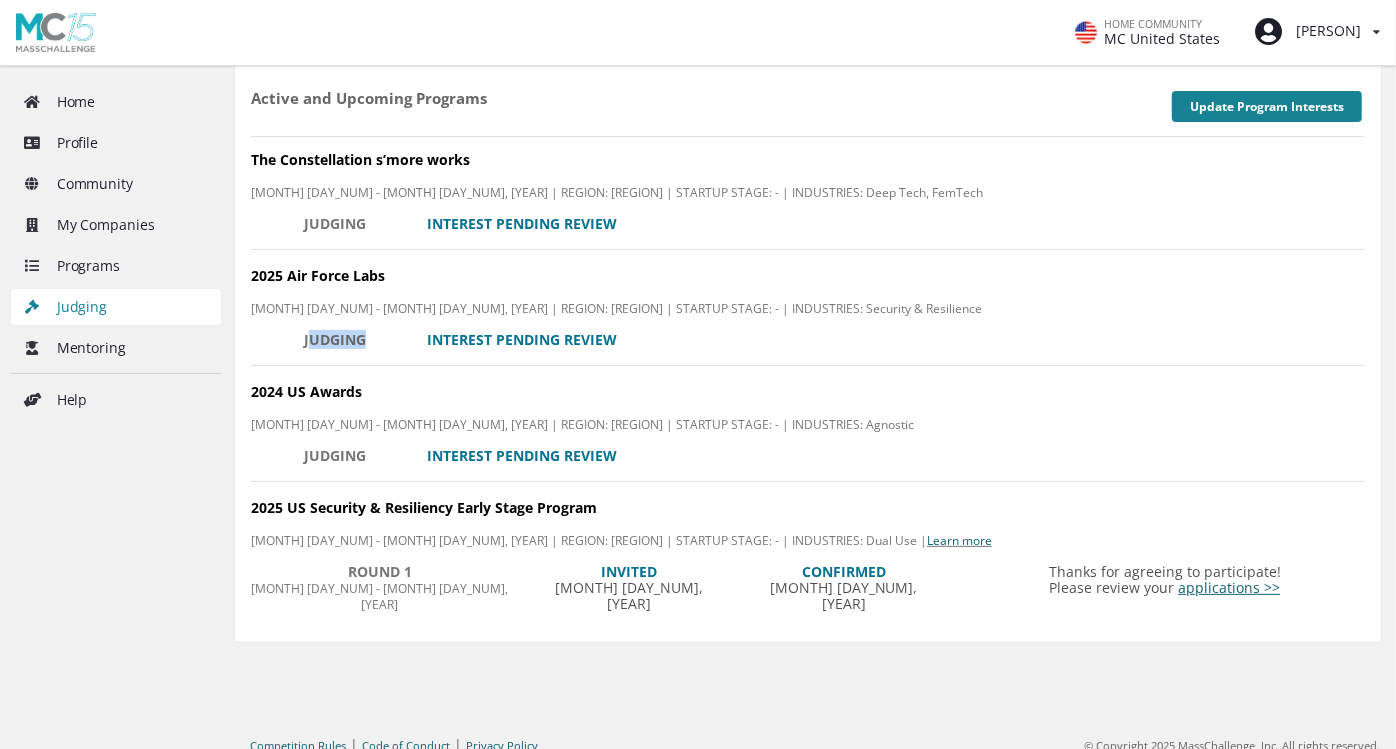 drag, startPoint x: 309, startPoint y: 345, endPoint x: 370, endPoint y: 345, distance: 61 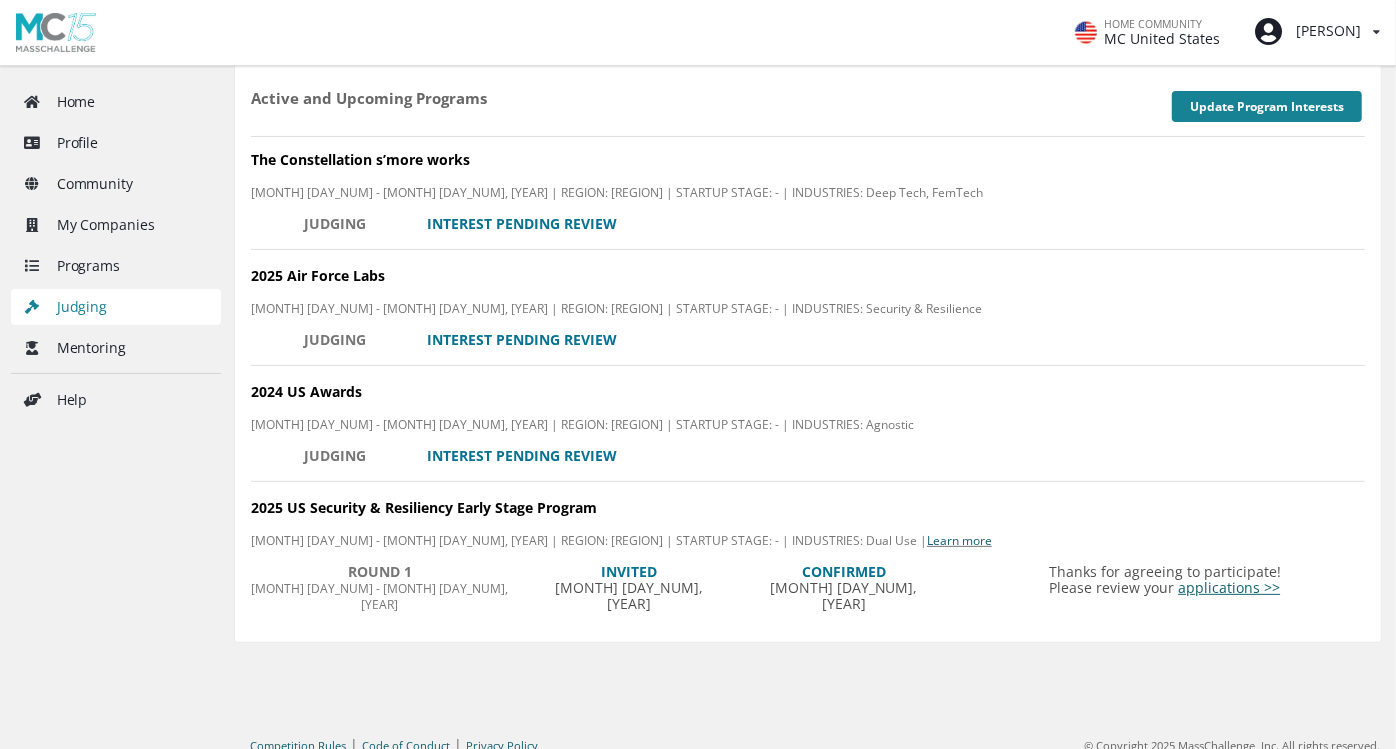 click on "JUDGING
INTEREST PENDING REVIEW" at bounding box center (808, 224) 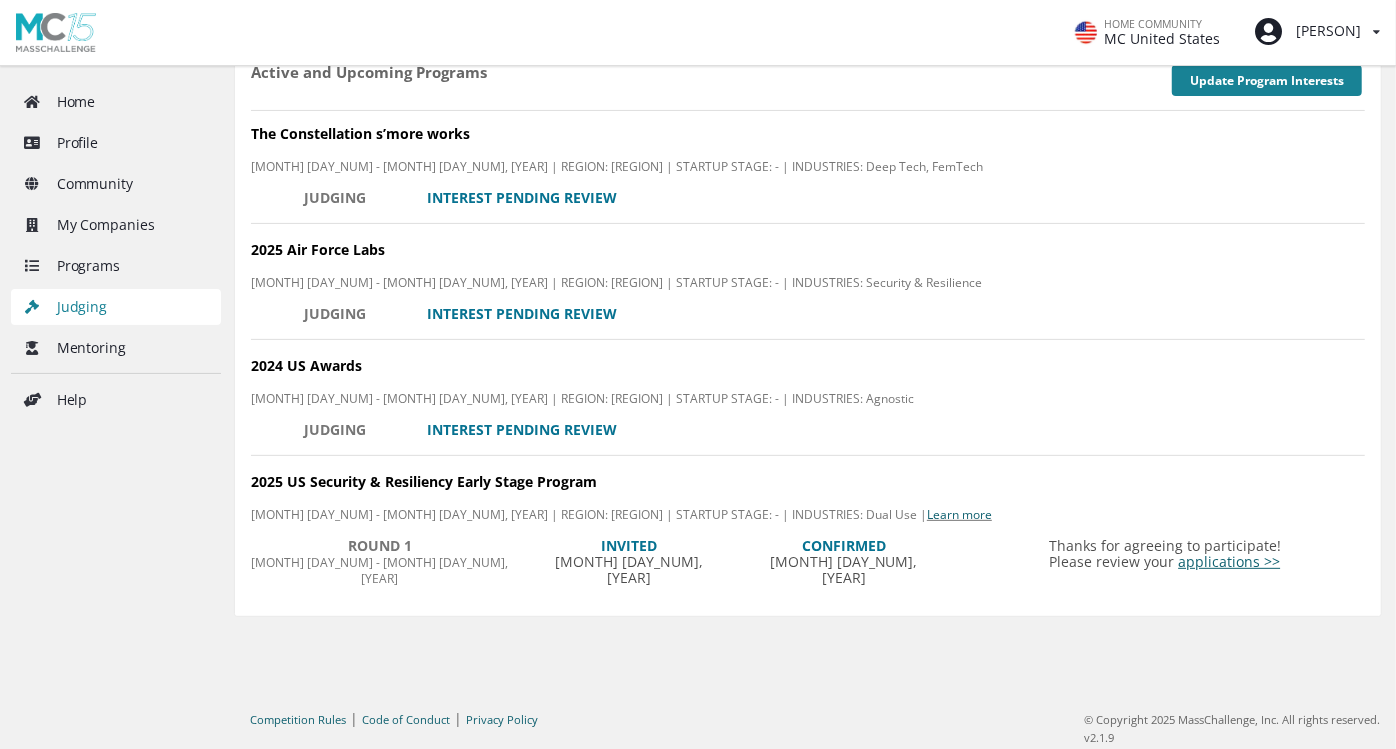 scroll, scrollTop: 0, scrollLeft: 0, axis: both 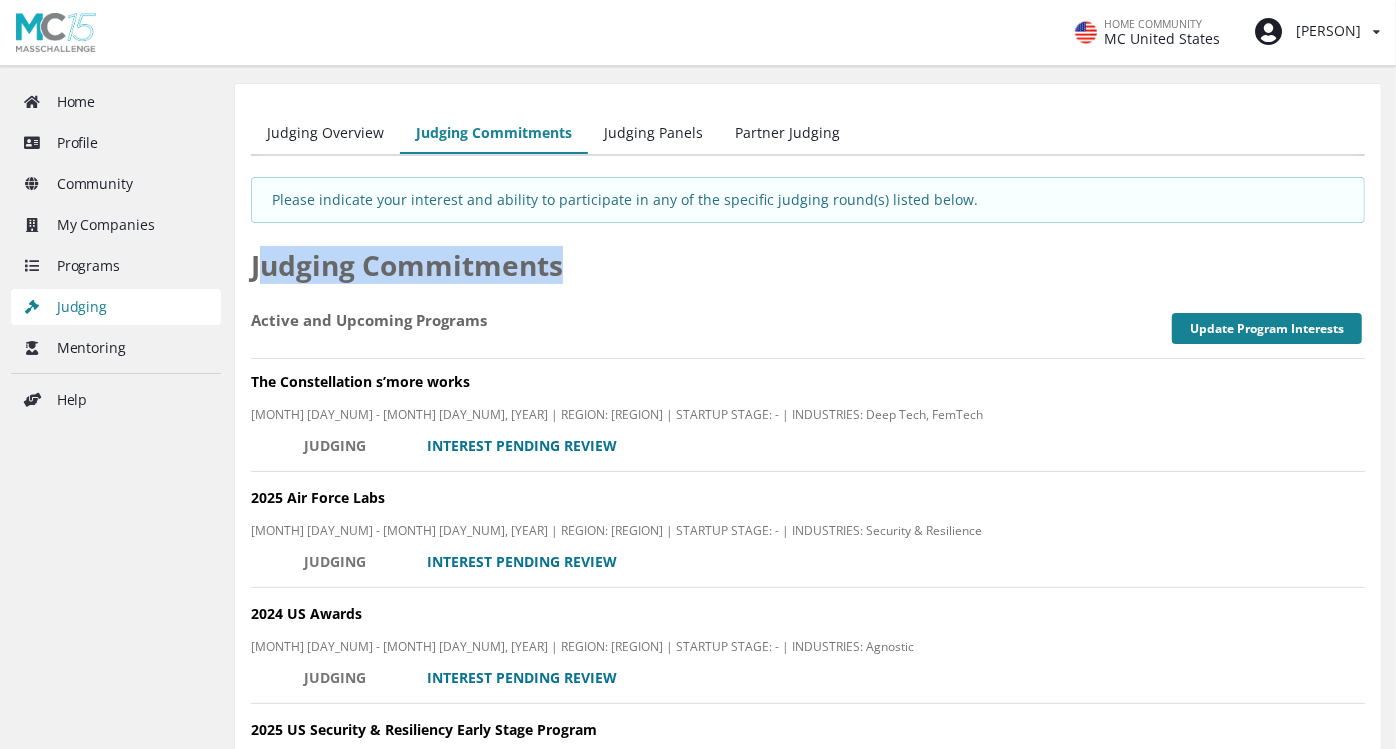 drag, startPoint x: 259, startPoint y: 265, endPoint x: 580, endPoint y: 265, distance: 321 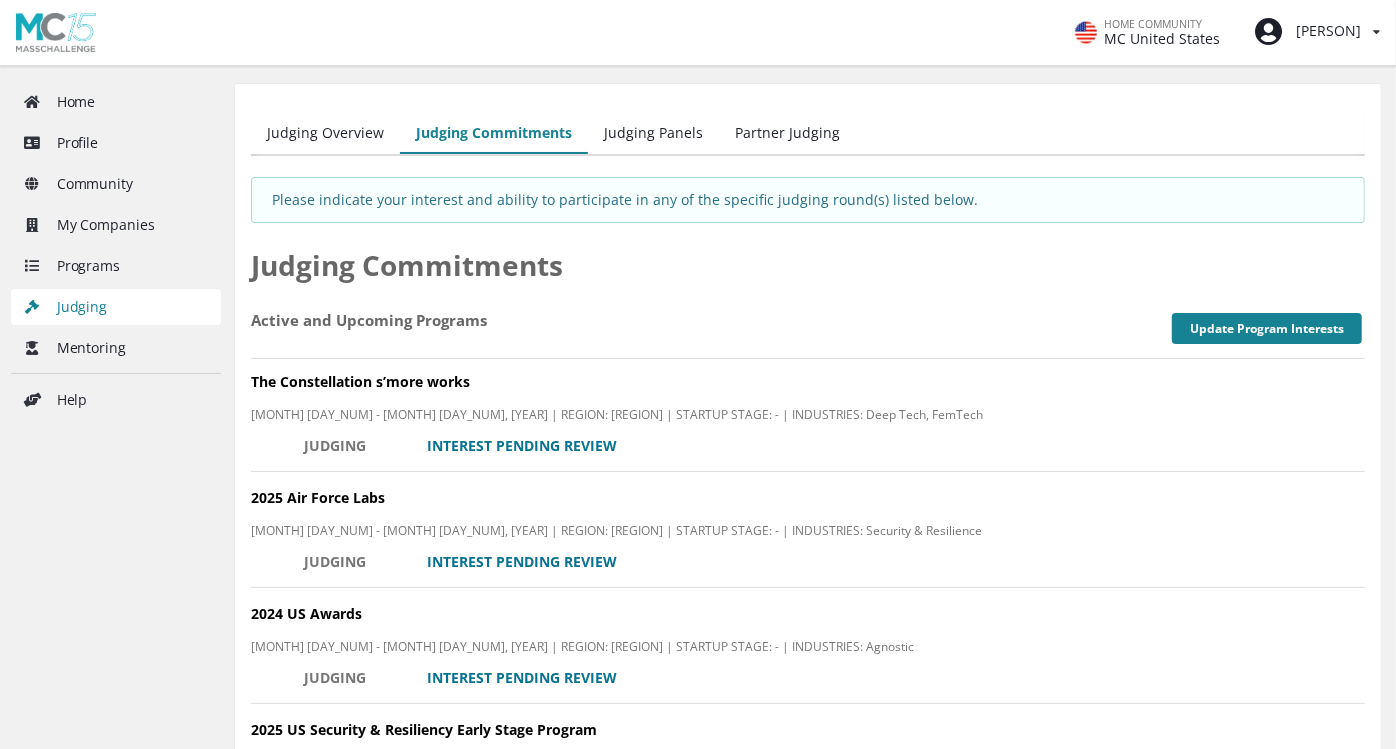 click on "Judging Panels" at bounding box center (653, 134) 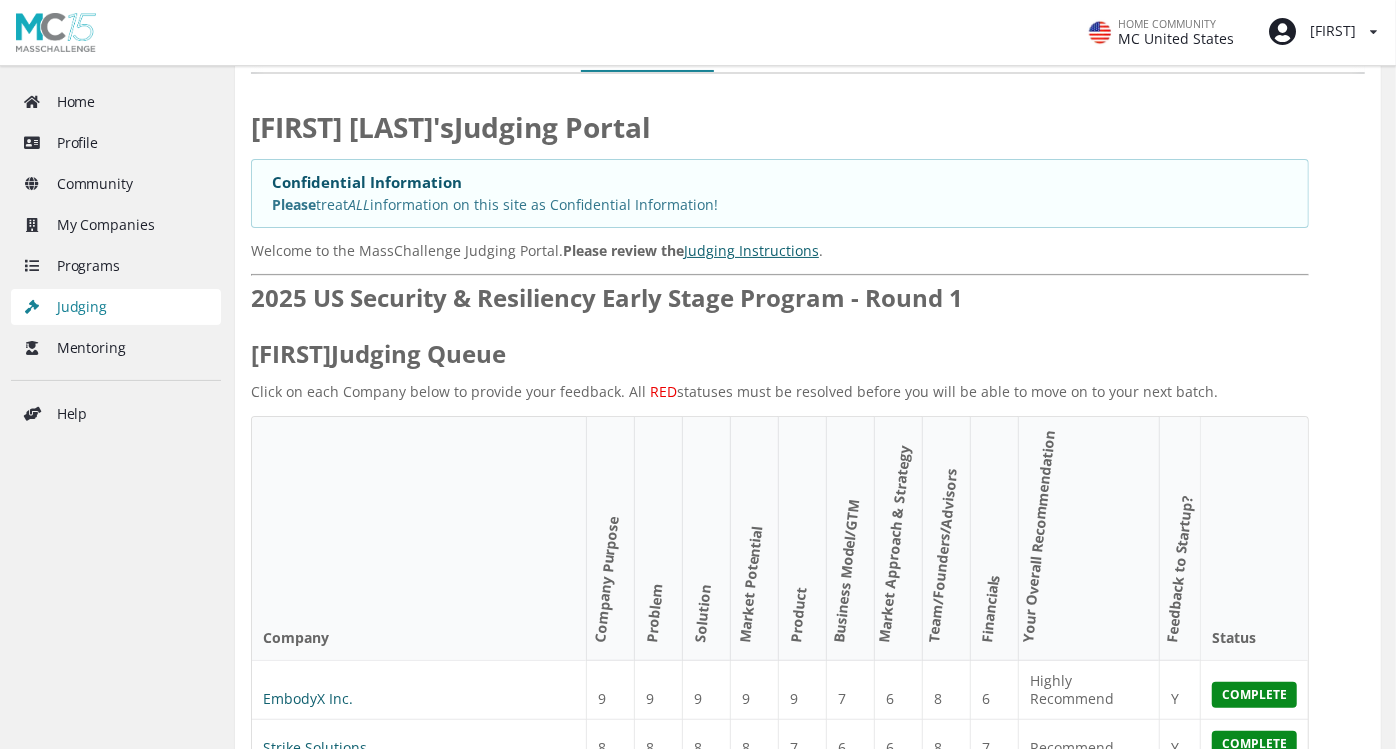 scroll, scrollTop: 0, scrollLeft: 0, axis: both 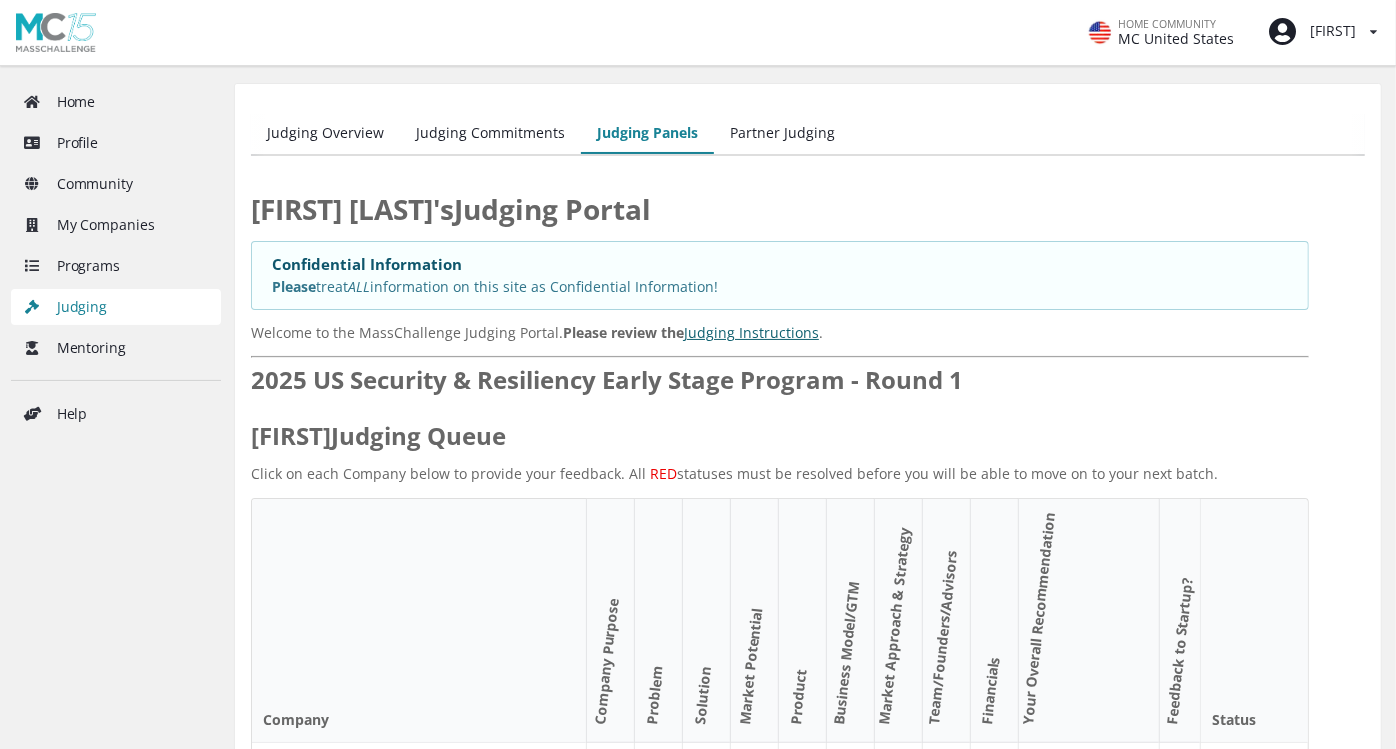 click on "Please  treat  ALL  information on this site as Confidential Information!" at bounding box center [780, 287] 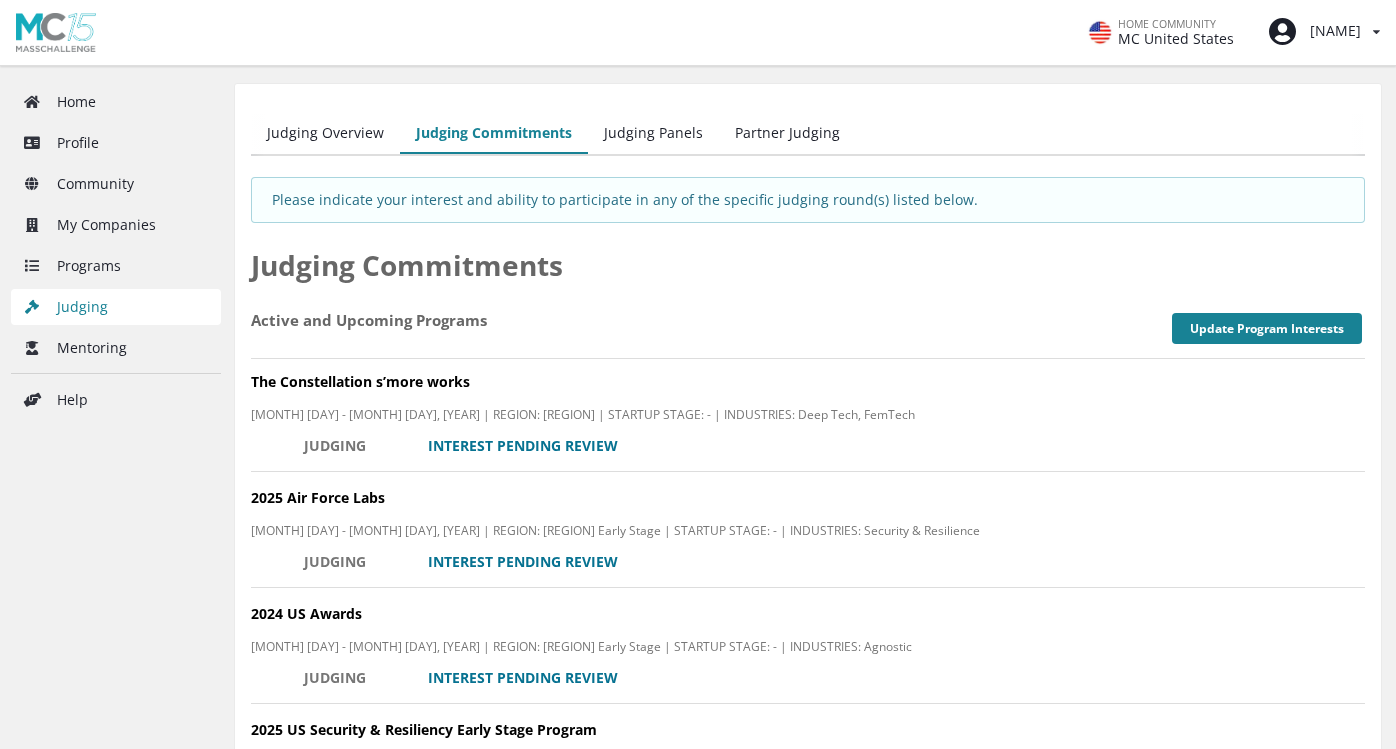 scroll, scrollTop: 0, scrollLeft: 0, axis: both 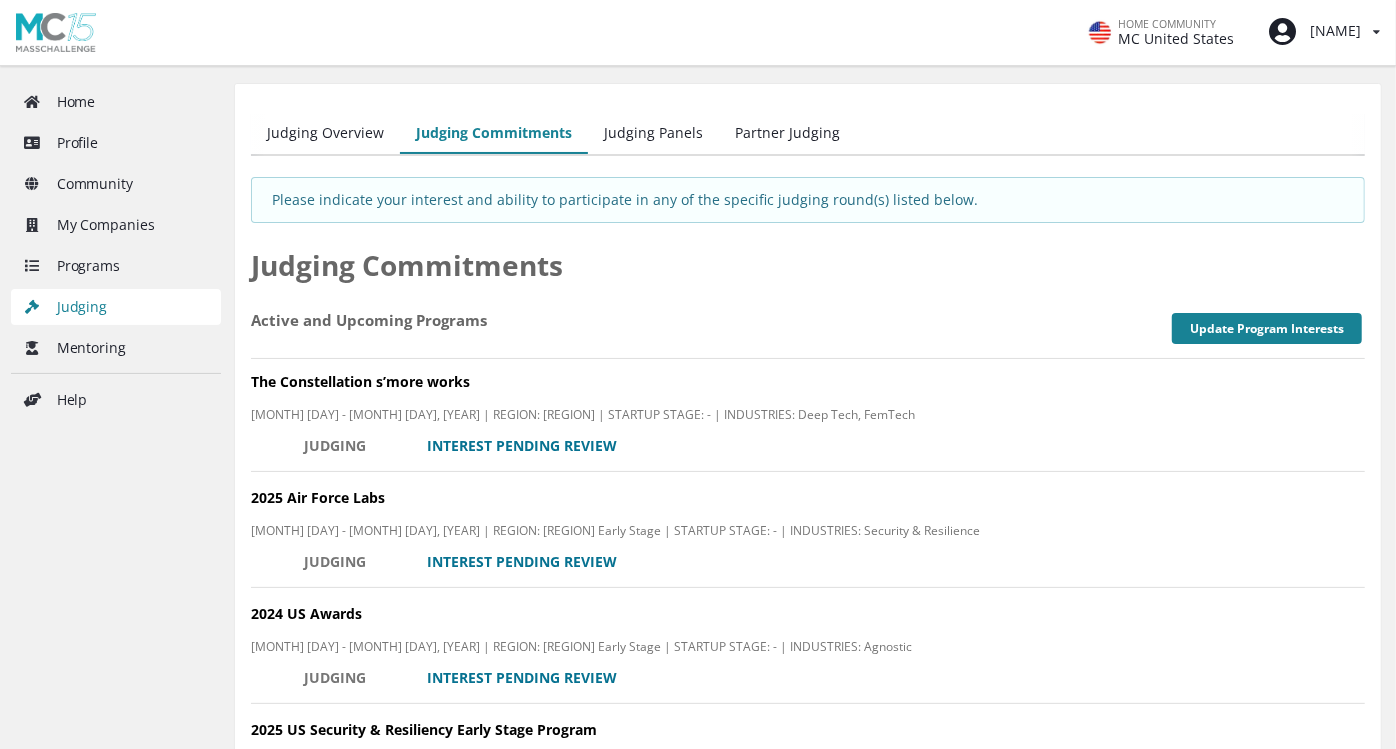 click on "Partner Judging" at bounding box center [787, 134] 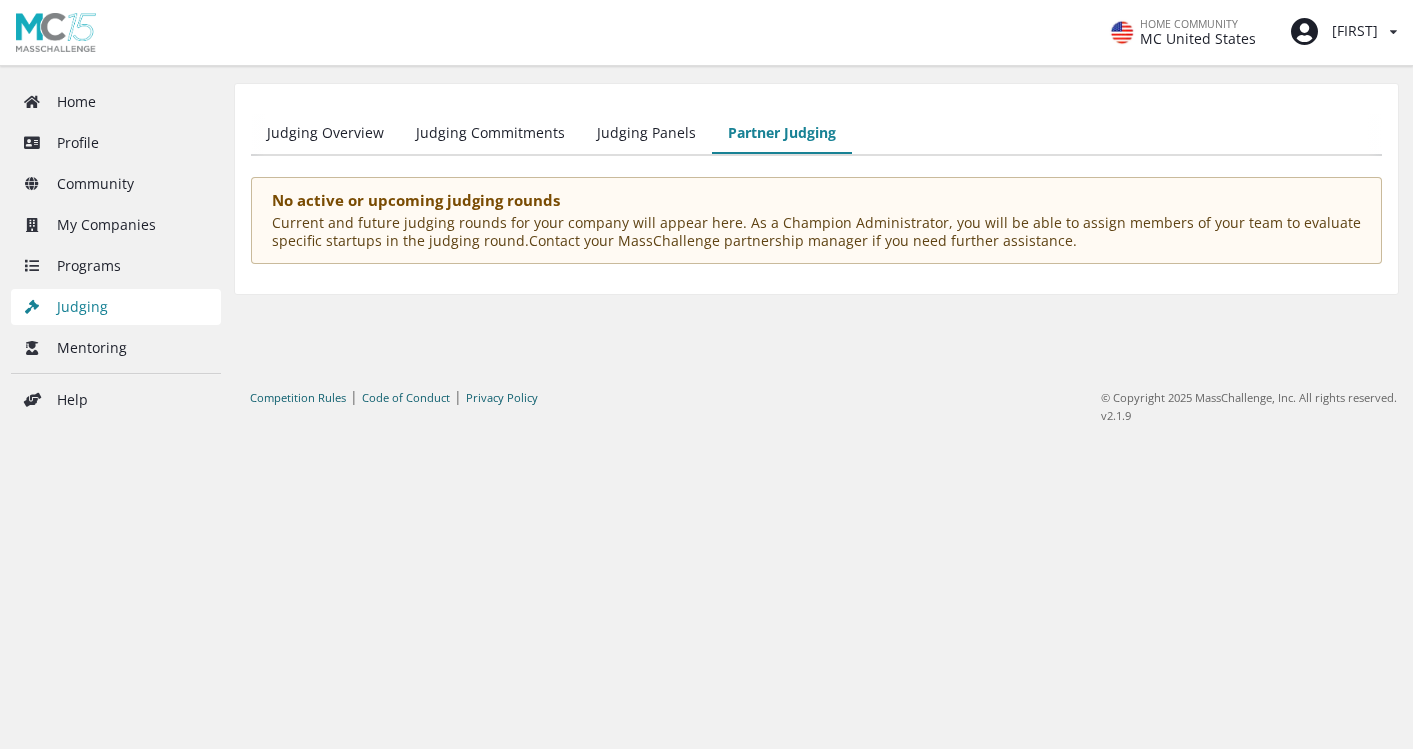 scroll, scrollTop: 0, scrollLeft: 0, axis: both 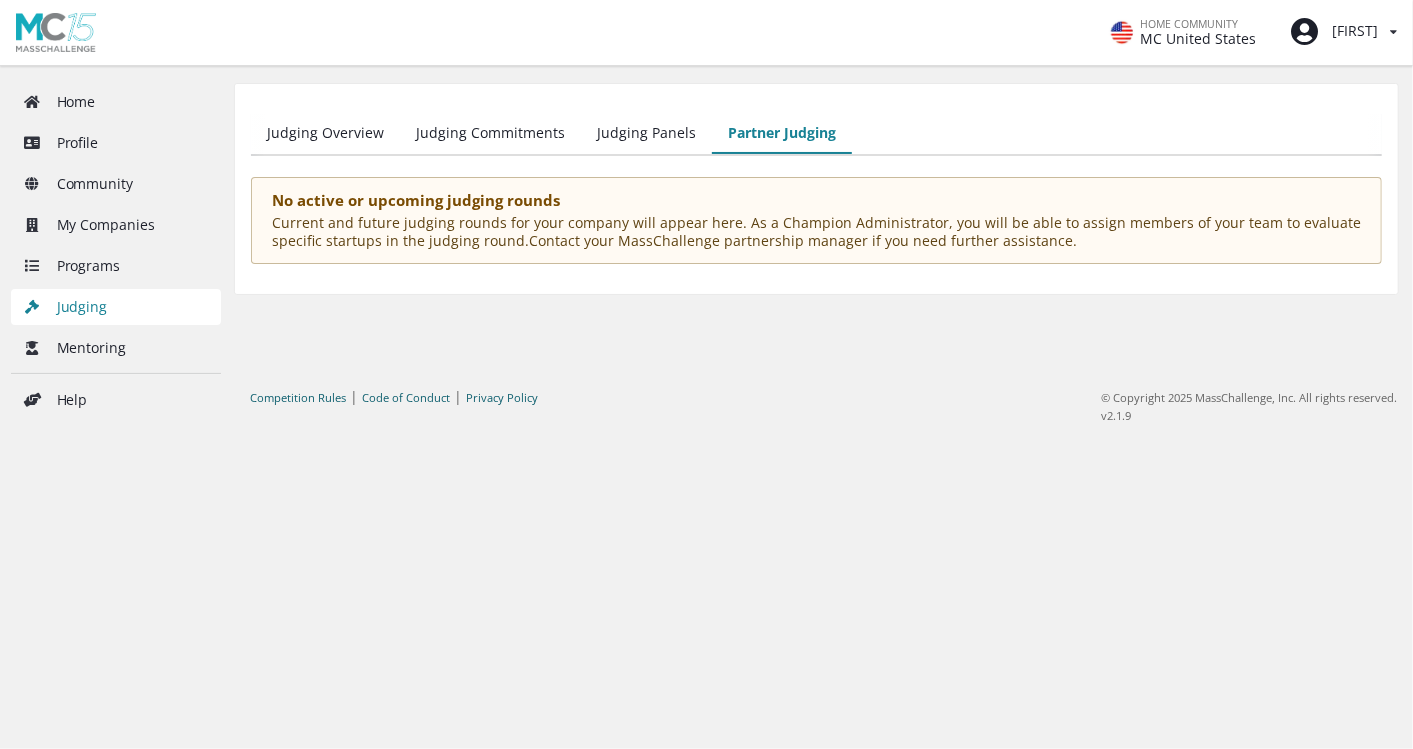 click on "Judging Commitments" at bounding box center [490, 134] 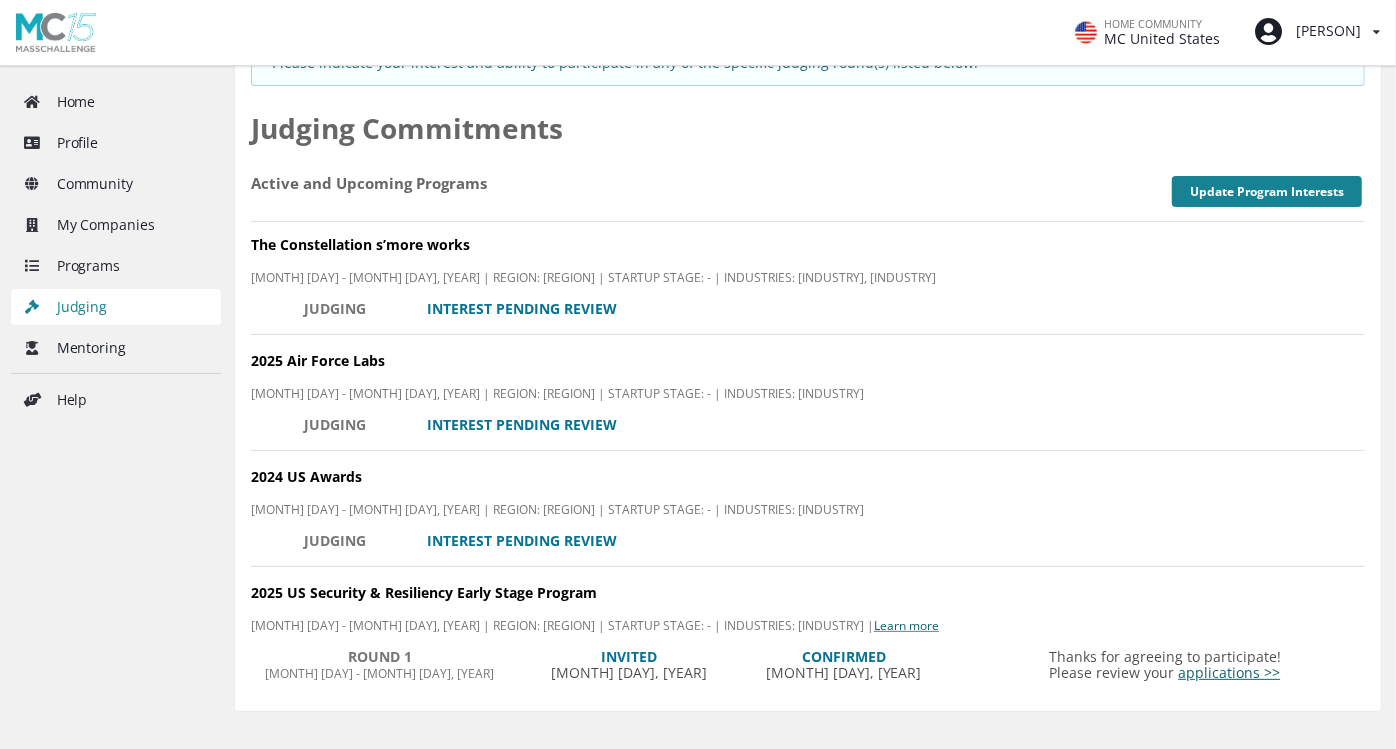 scroll, scrollTop: 25, scrollLeft: 0, axis: vertical 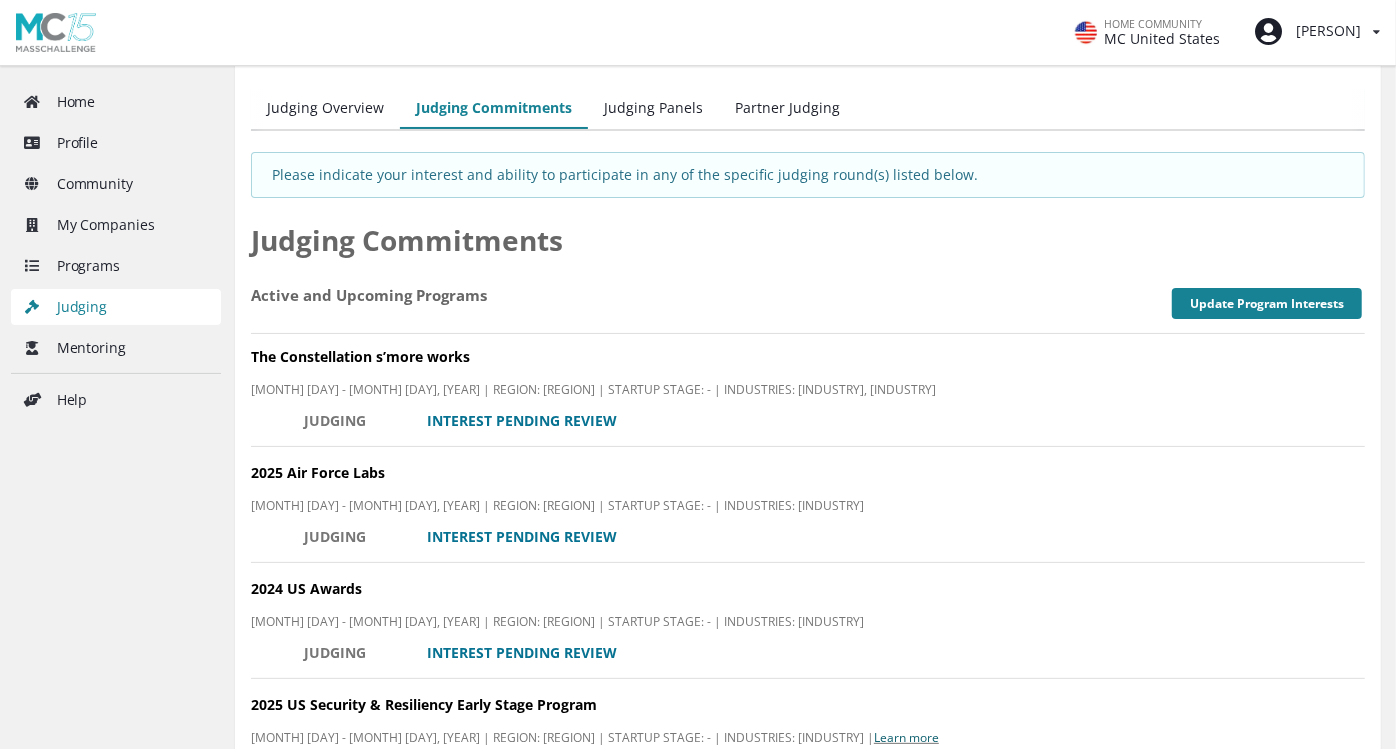 click on "Update Program Interests" at bounding box center [1093, 303] 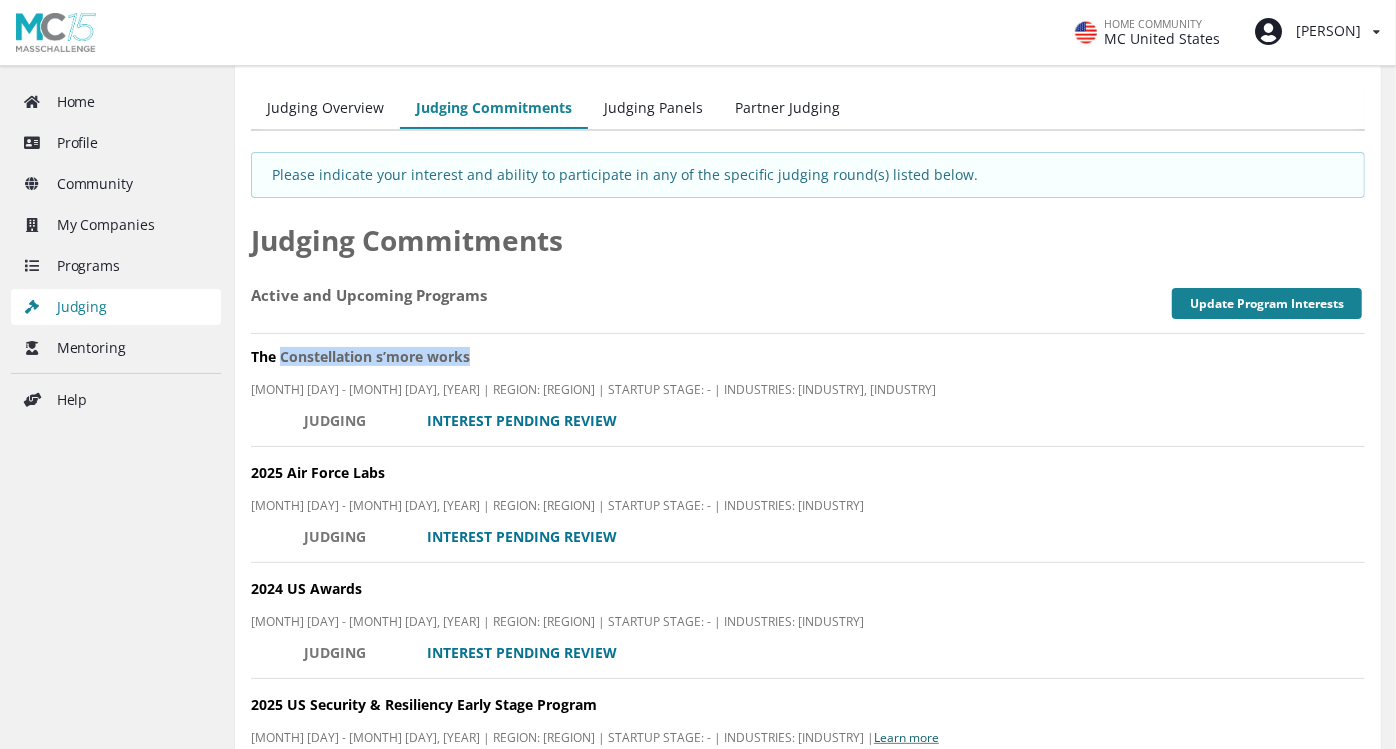 drag, startPoint x: 280, startPoint y: 362, endPoint x: 465, endPoint y: 367, distance: 185.06755 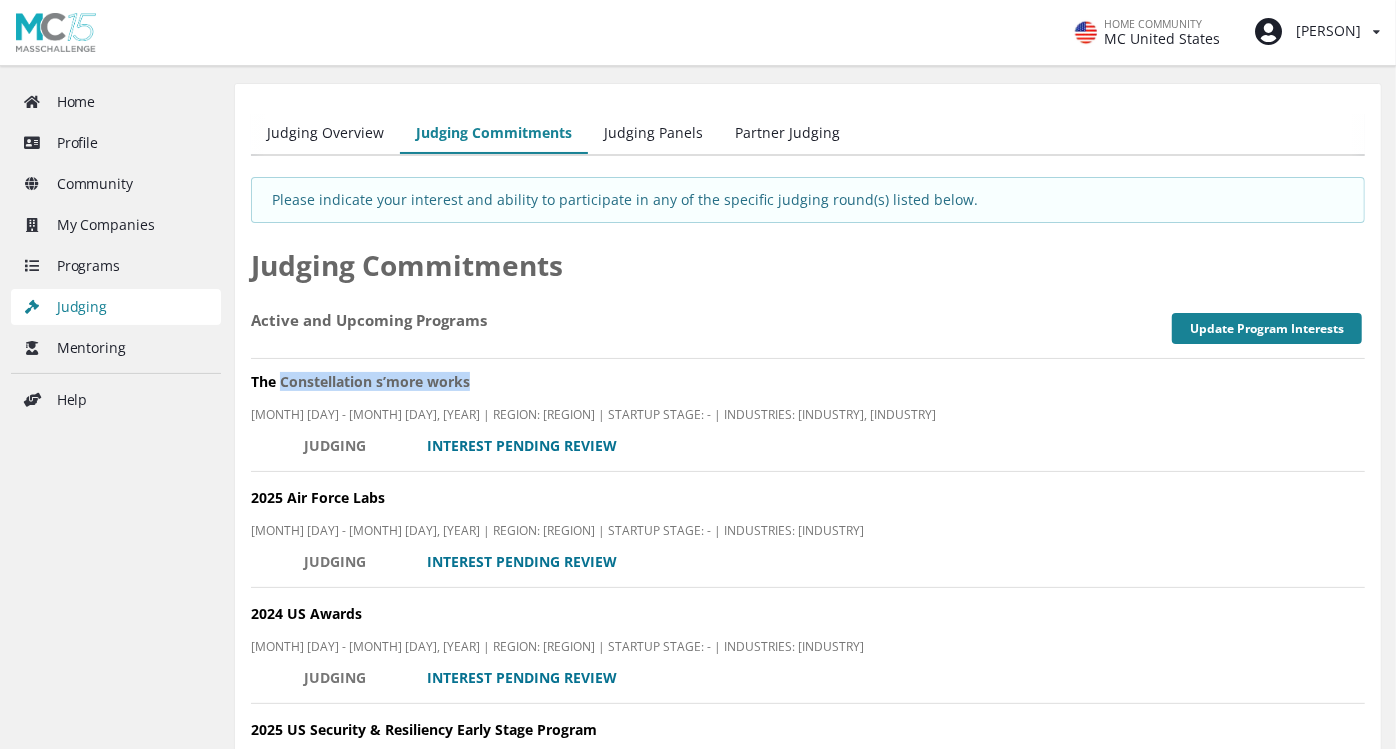 click on "Judging Overview" at bounding box center (325, 134) 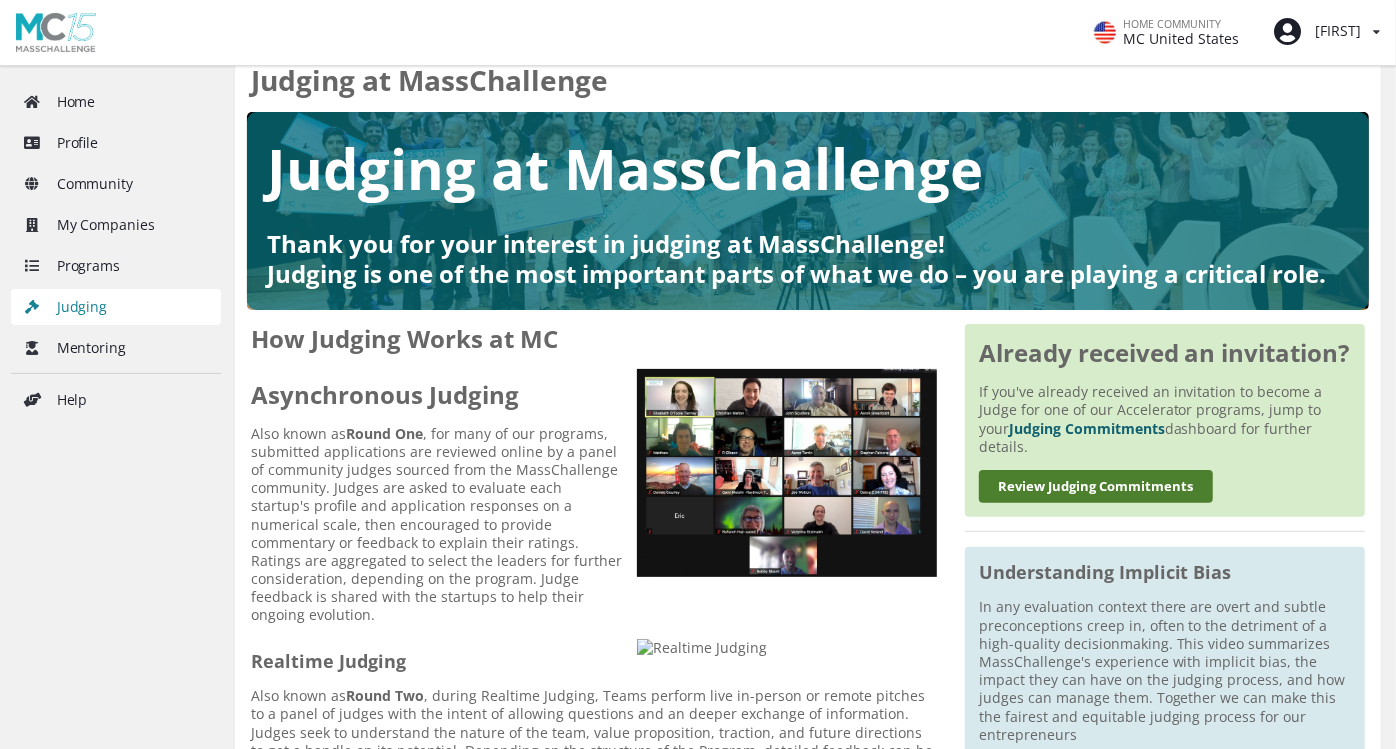 scroll, scrollTop: 0, scrollLeft: 0, axis: both 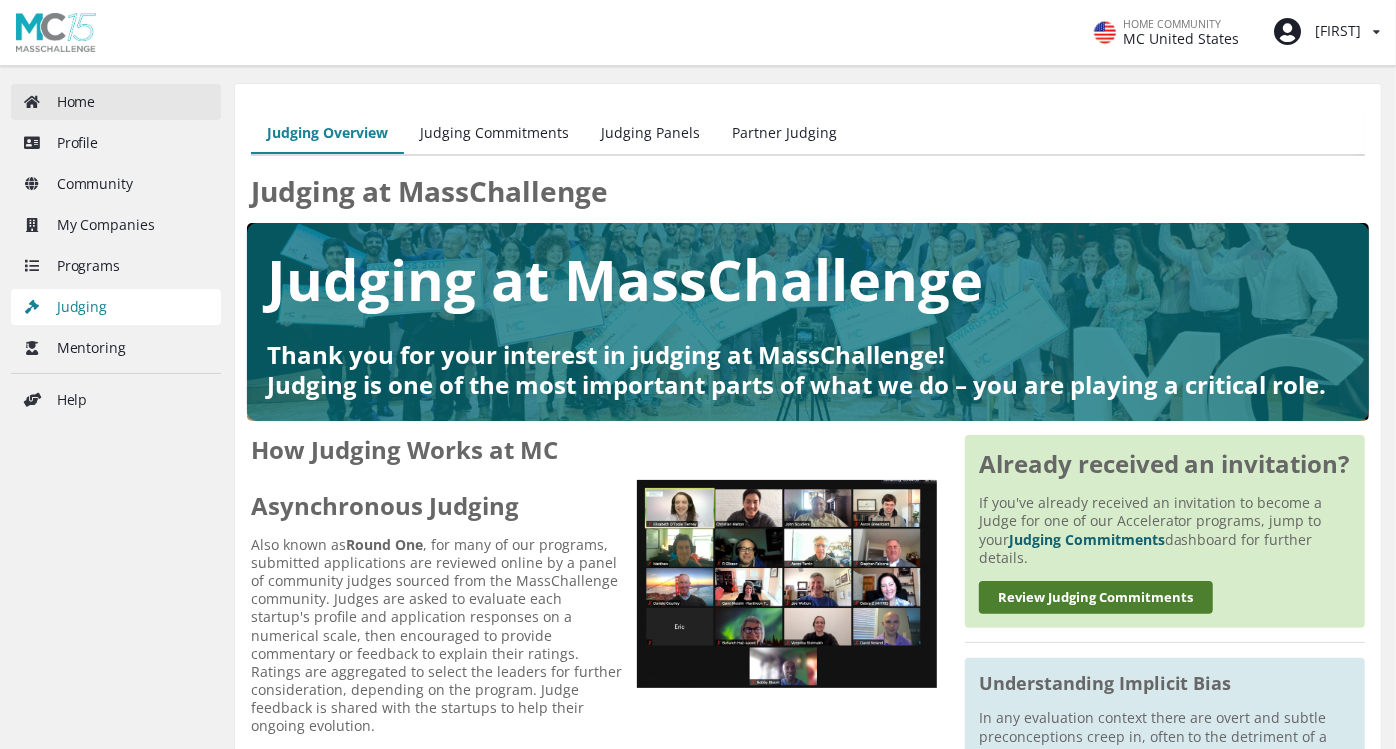 click on "Home" at bounding box center [116, 102] 